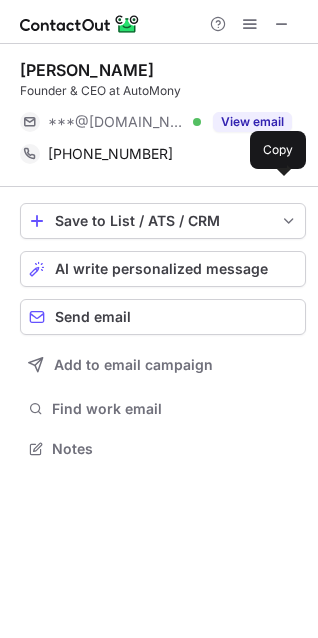 scroll, scrollTop: 0, scrollLeft: 0, axis: both 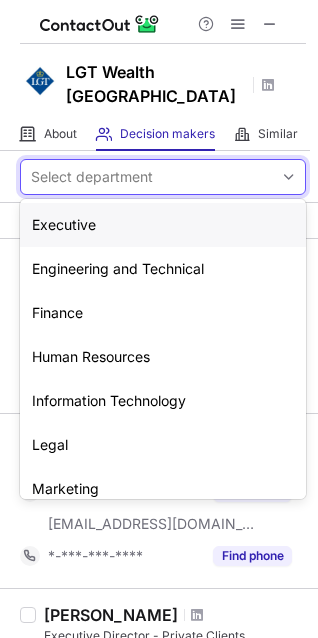 click on "Select department" at bounding box center (147, 177) 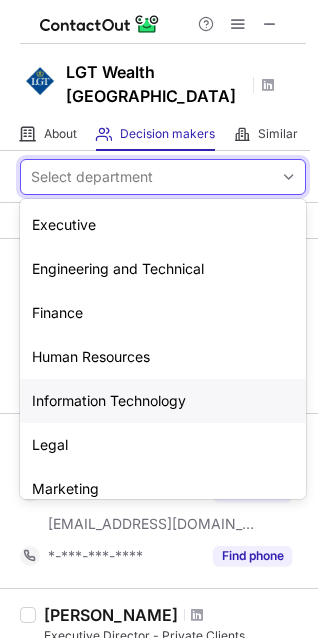 click on "Information Technology" at bounding box center [163, 401] 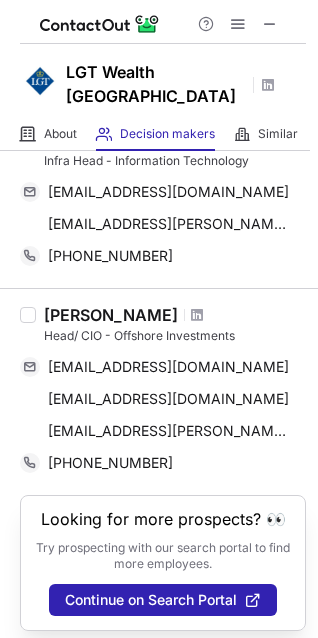 scroll, scrollTop: 479, scrollLeft: 0, axis: vertical 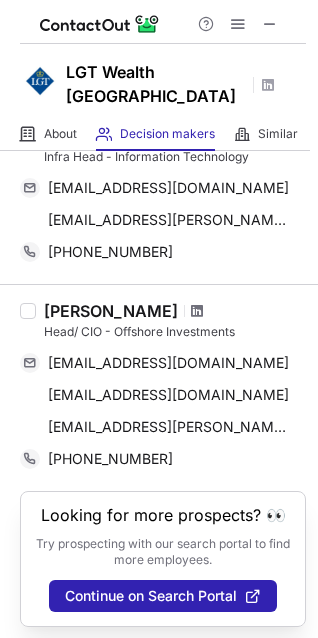 click at bounding box center (197, 311) 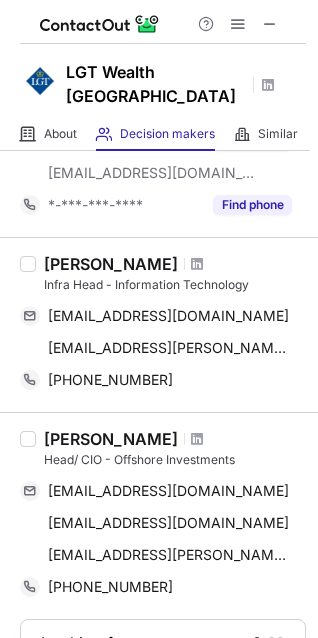 scroll, scrollTop: 350, scrollLeft: 0, axis: vertical 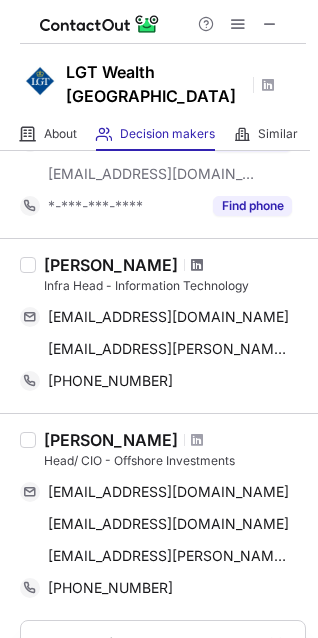 click at bounding box center [197, 265] 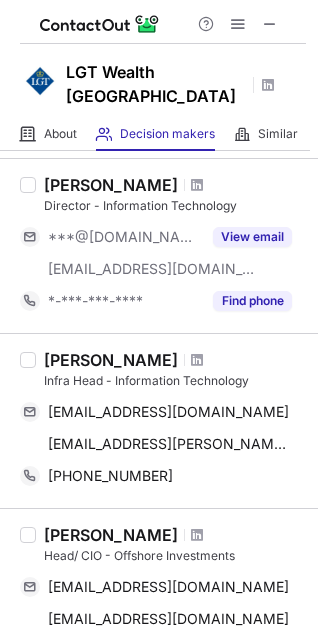scroll, scrollTop: 248, scrollLeft: 0, axis: vertical 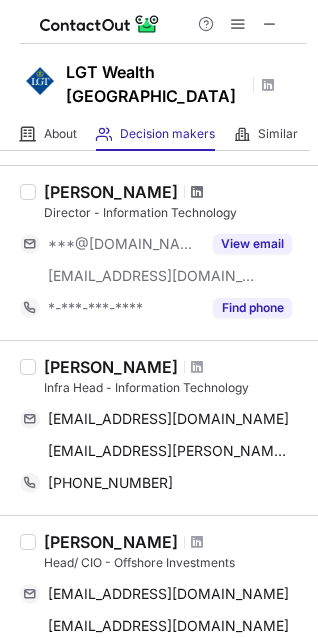 click at bounding box center (197, 192) 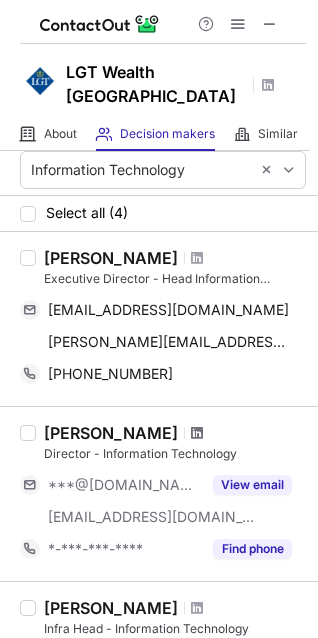 scroll, scrollTop: 6, scrollLeft: 0, axis: vertical 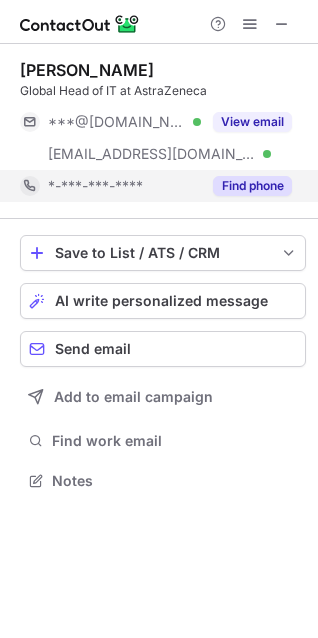 click on "Find phone" at bounding box center (252, 186) 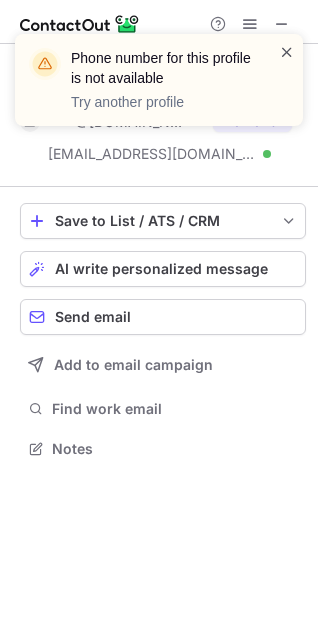 scroll, scrollTop: 435, scrollLeft: 318, axis: both 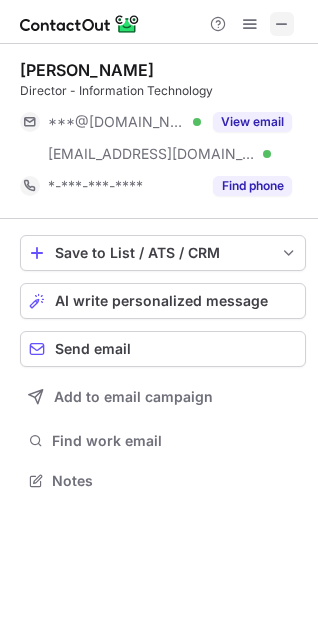 click at bounding box center (282, 24) 